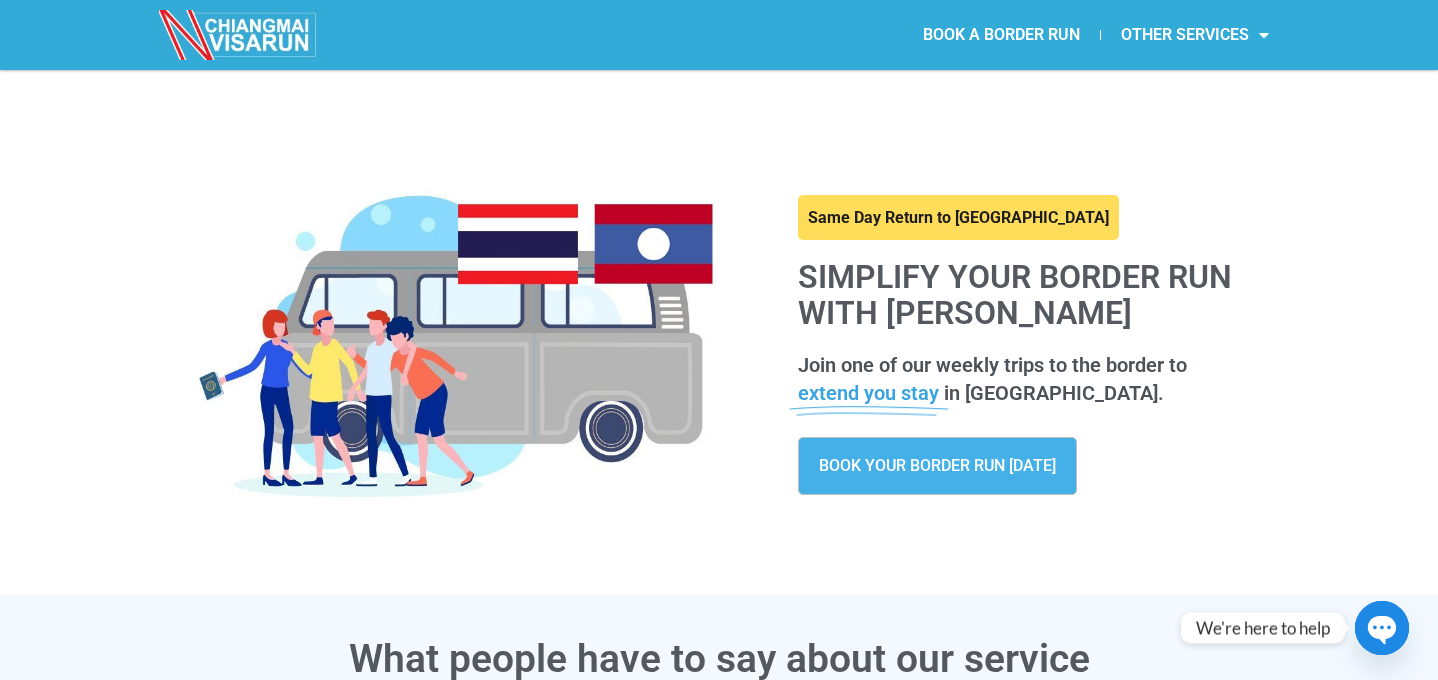 scroll, scrollTop: 386, scrollLeft: 0, axis: vertical 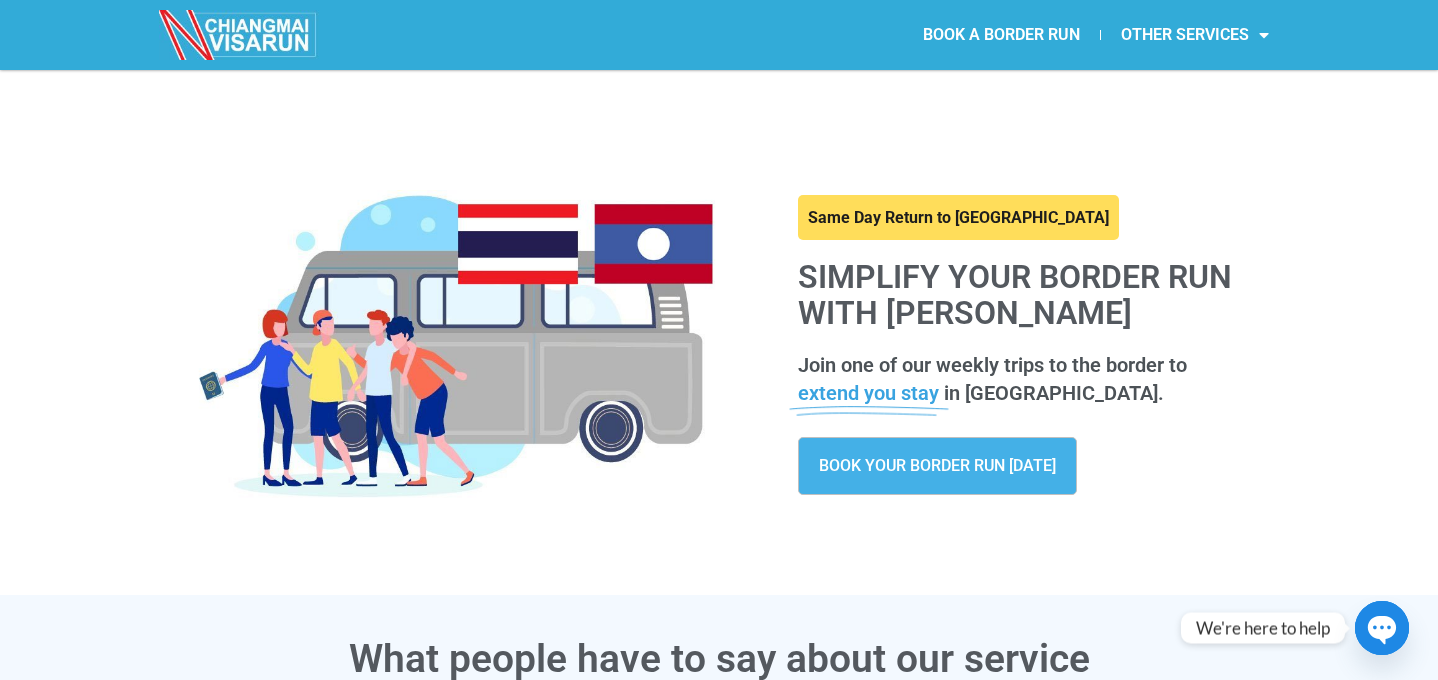 click on "BOOK YOUR BORDER RUN TODAY" at bounding box center (937, 466) 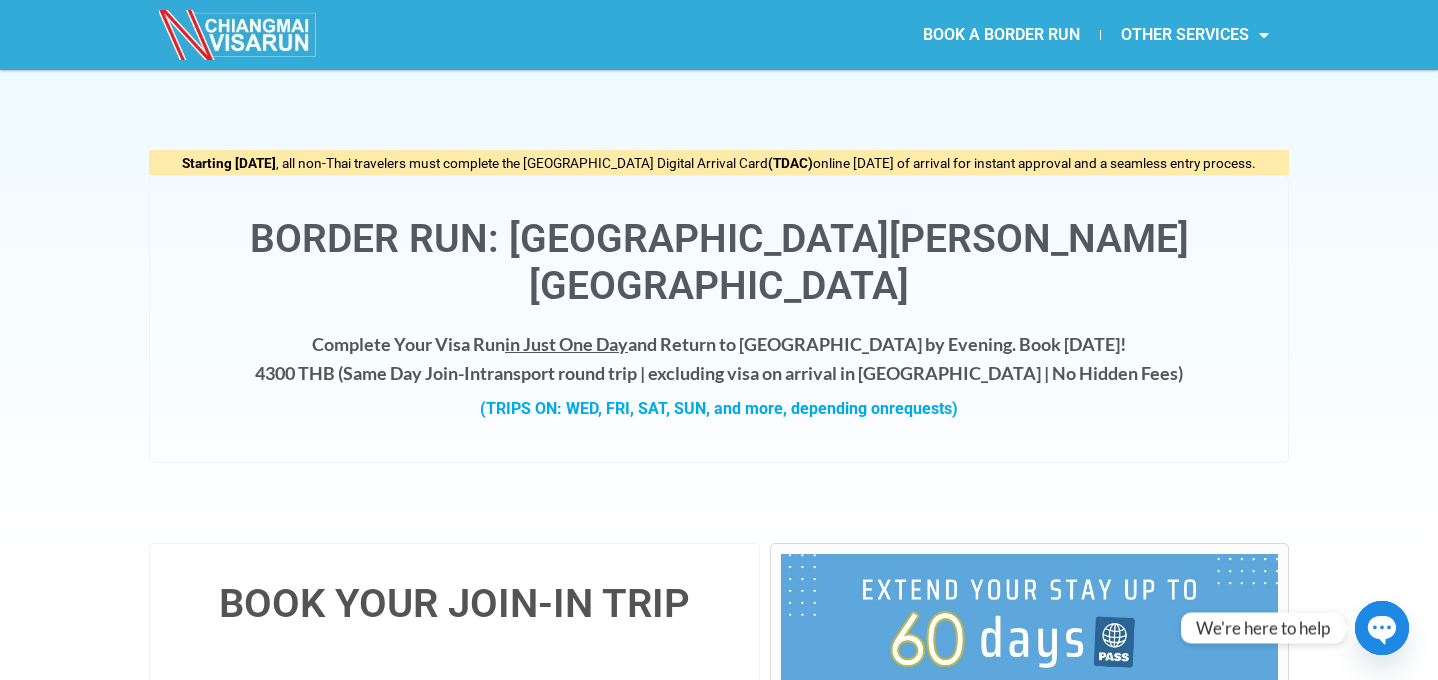 scroll, scrollTop: 0, scrollLeft: 0, axis: both 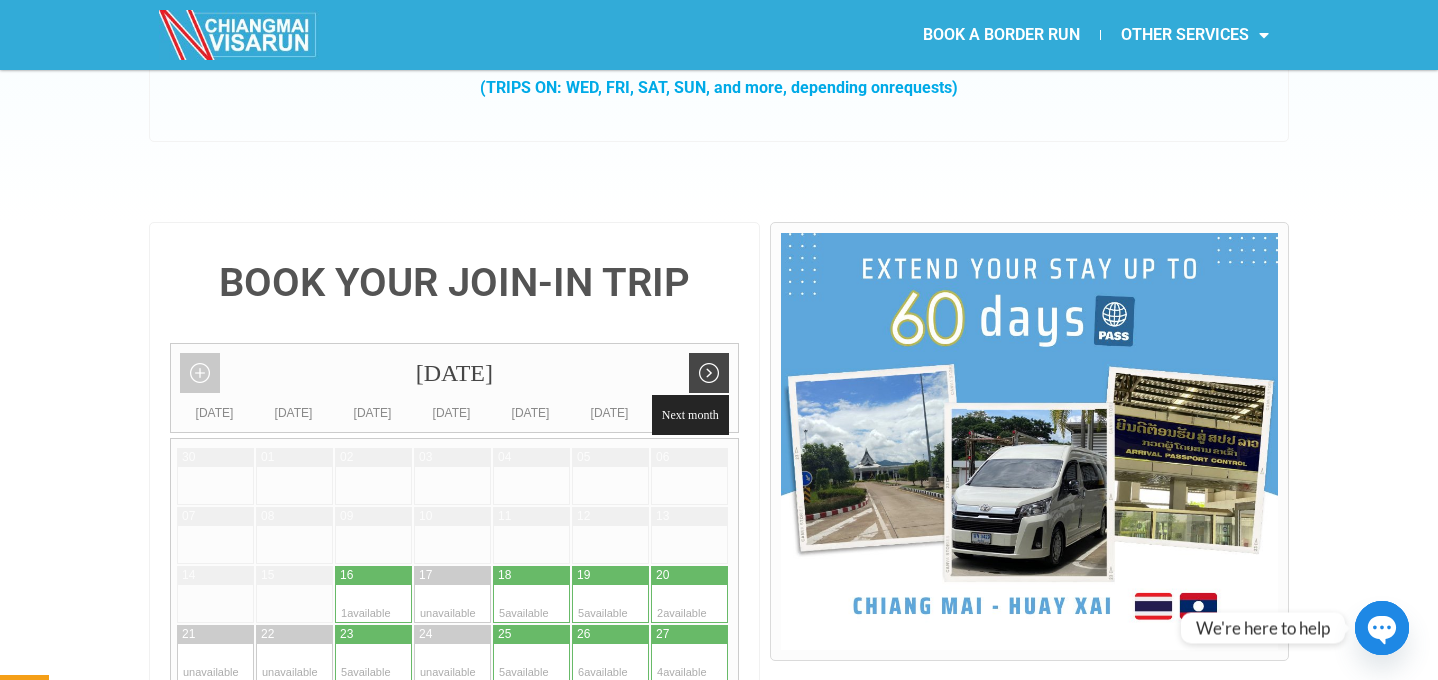 click on "Next month" at bounding box center [709, 373] 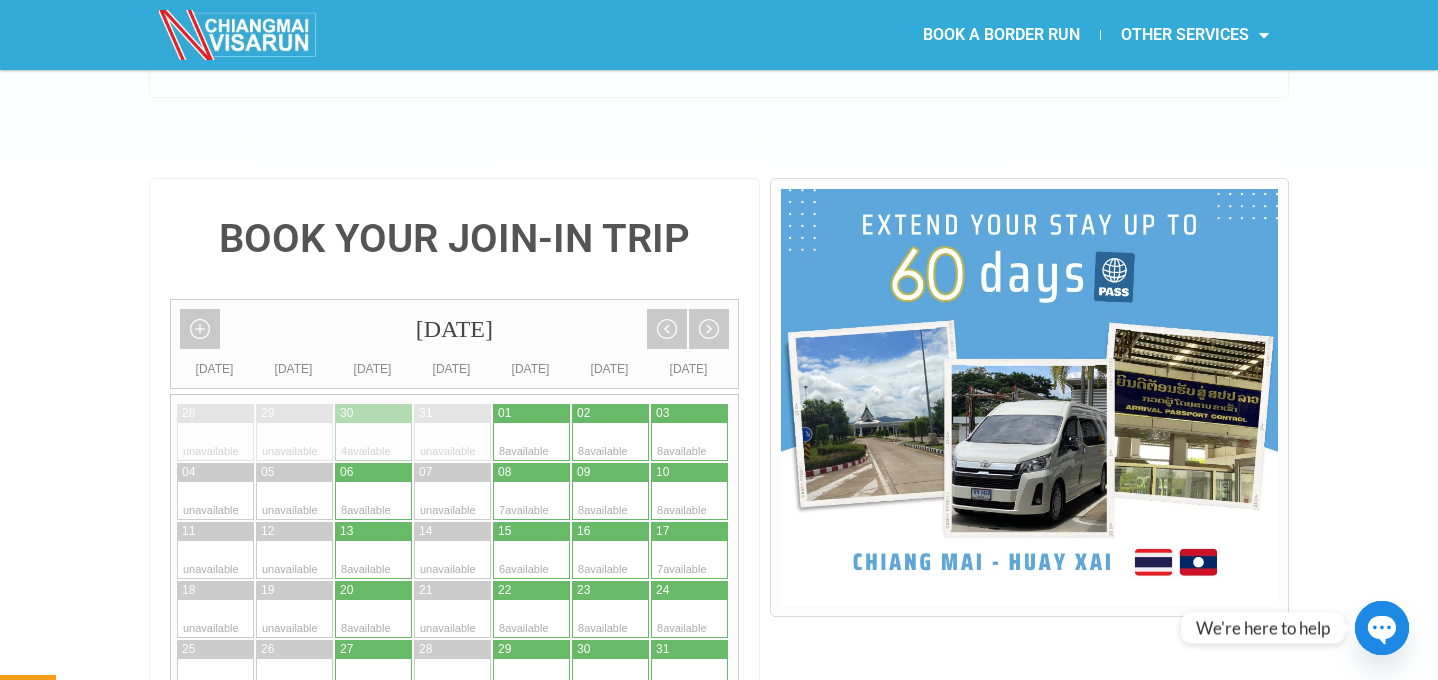 scroll, scrollTop: 367, scrollLeft: 0, axis: vertical 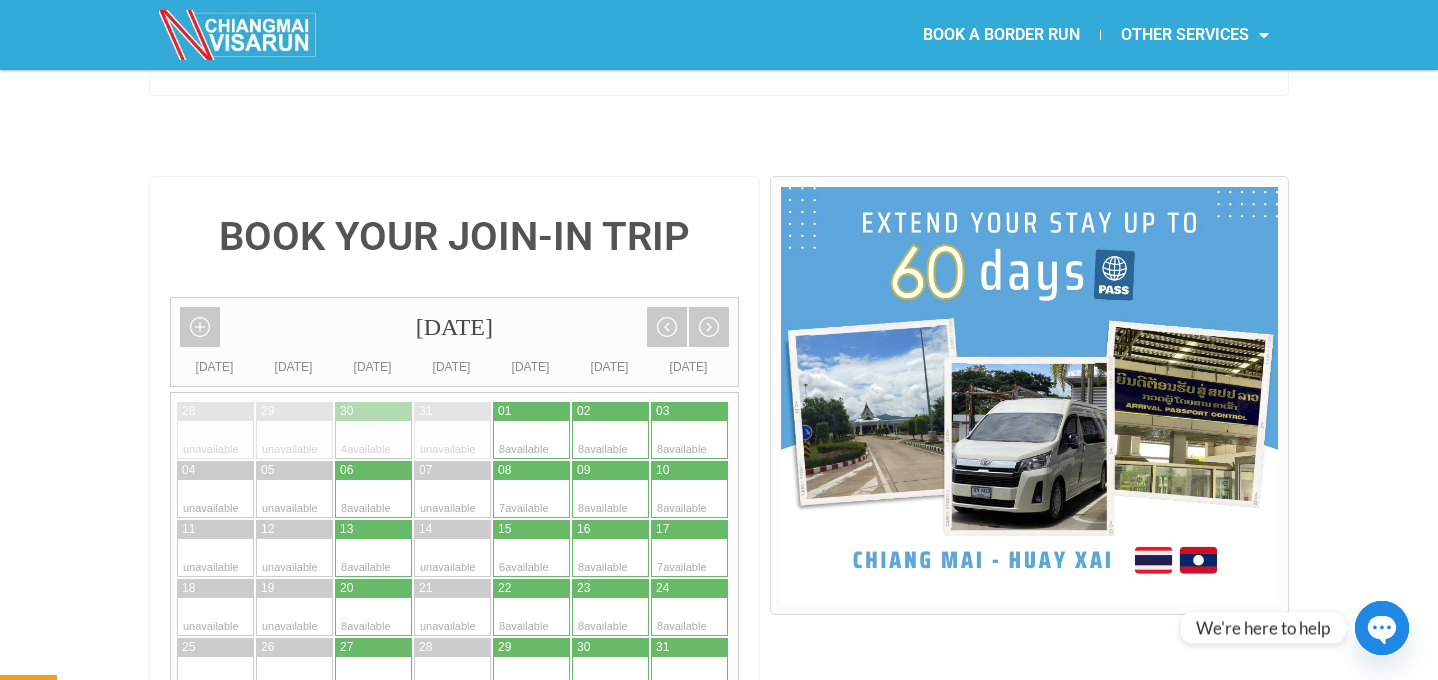click at bounding box center (630, 499) 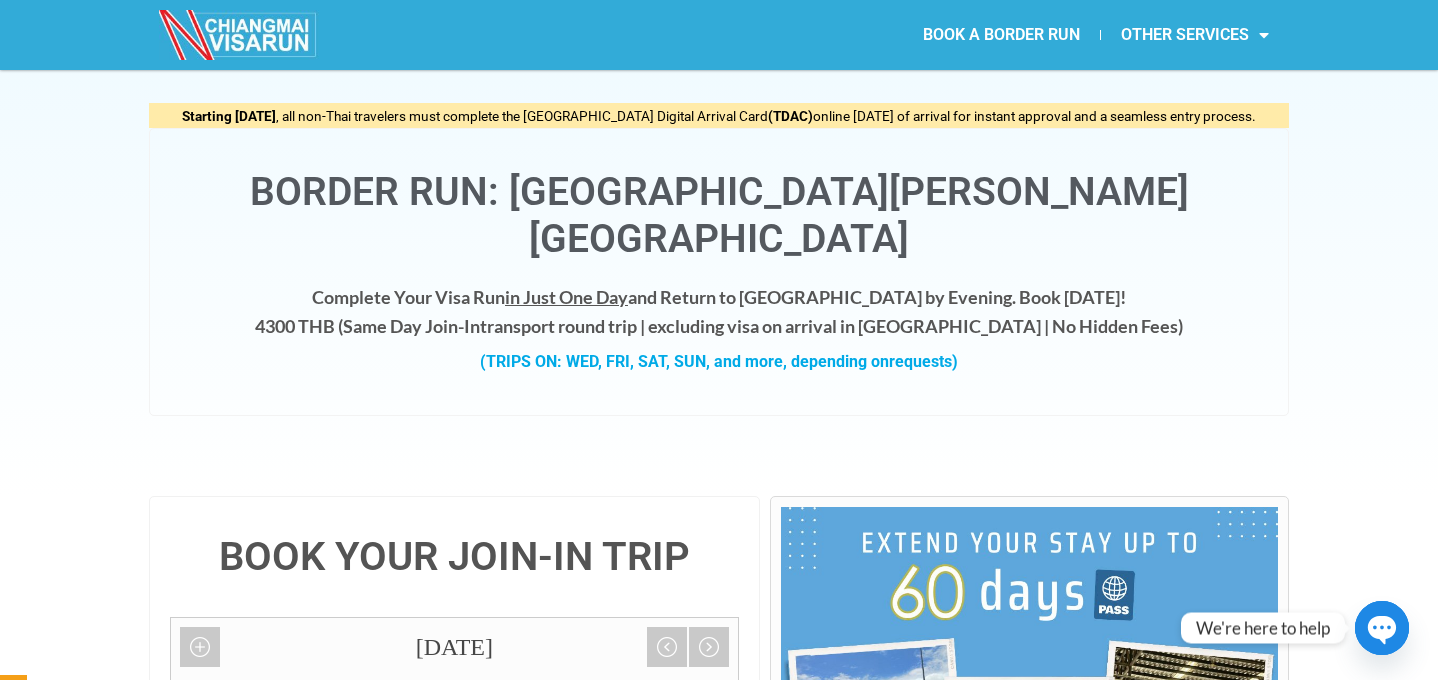 scroll, scrollTop: 0, scrollLeft: 0, axis: both 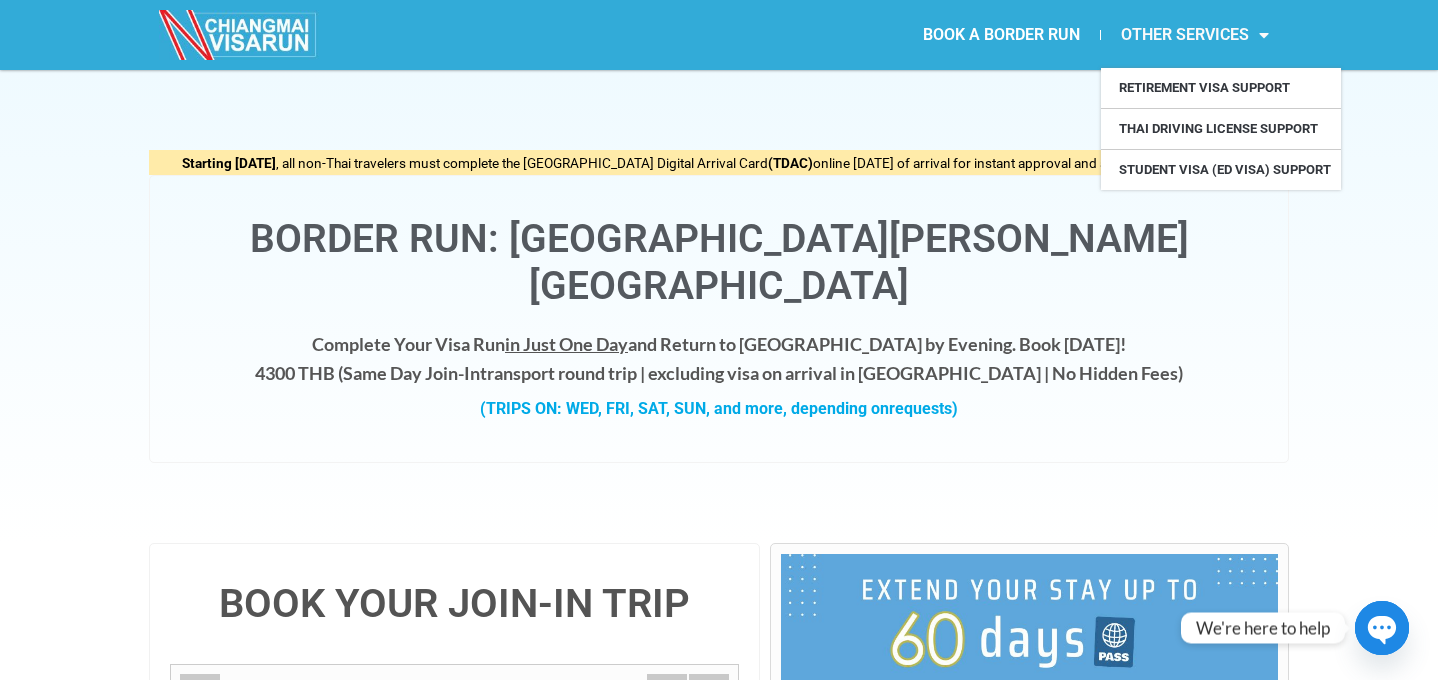click 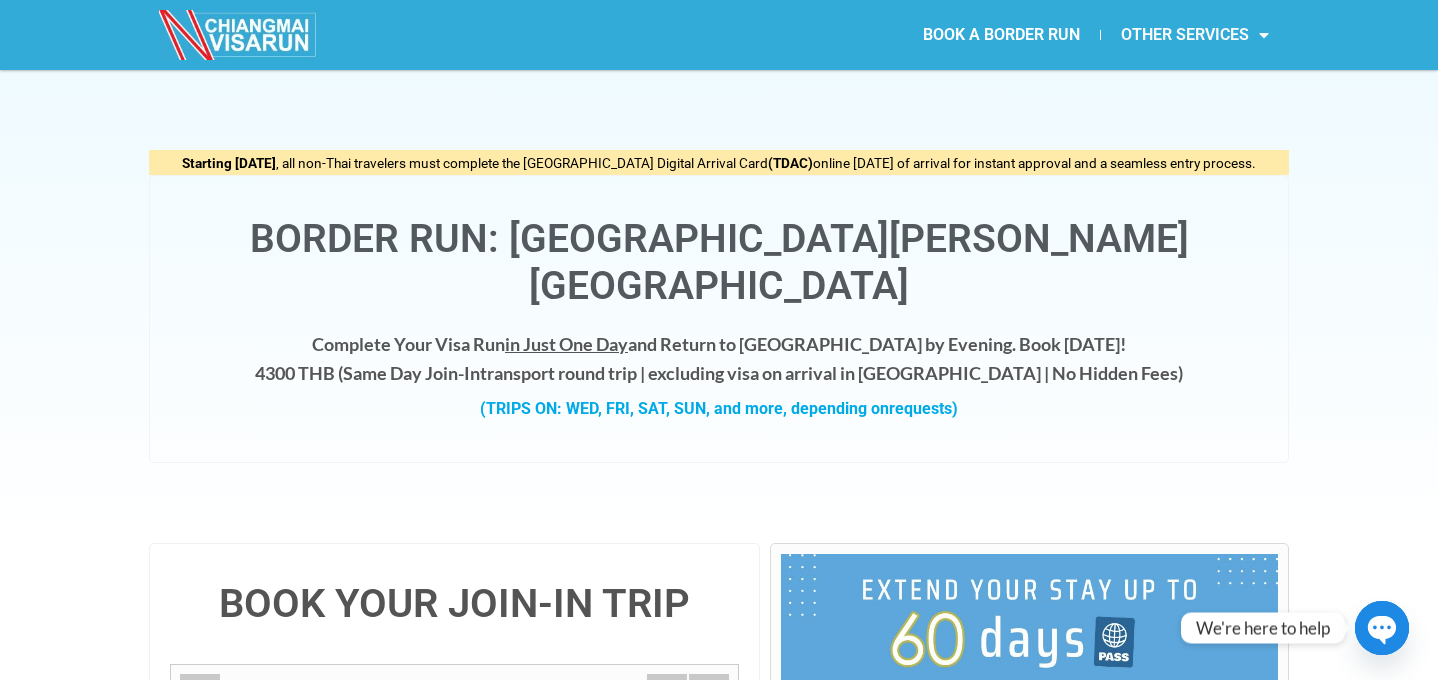 click 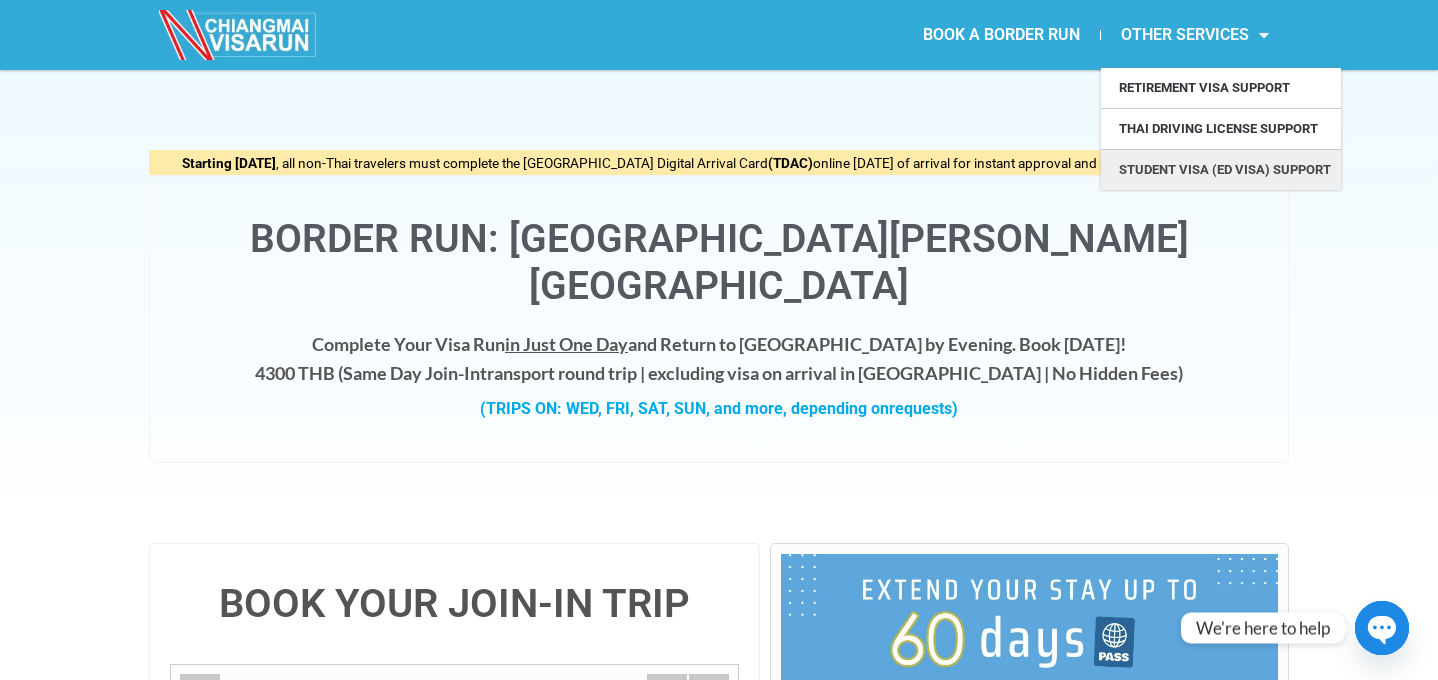 click on "Student Visa (ED Visa) Support" 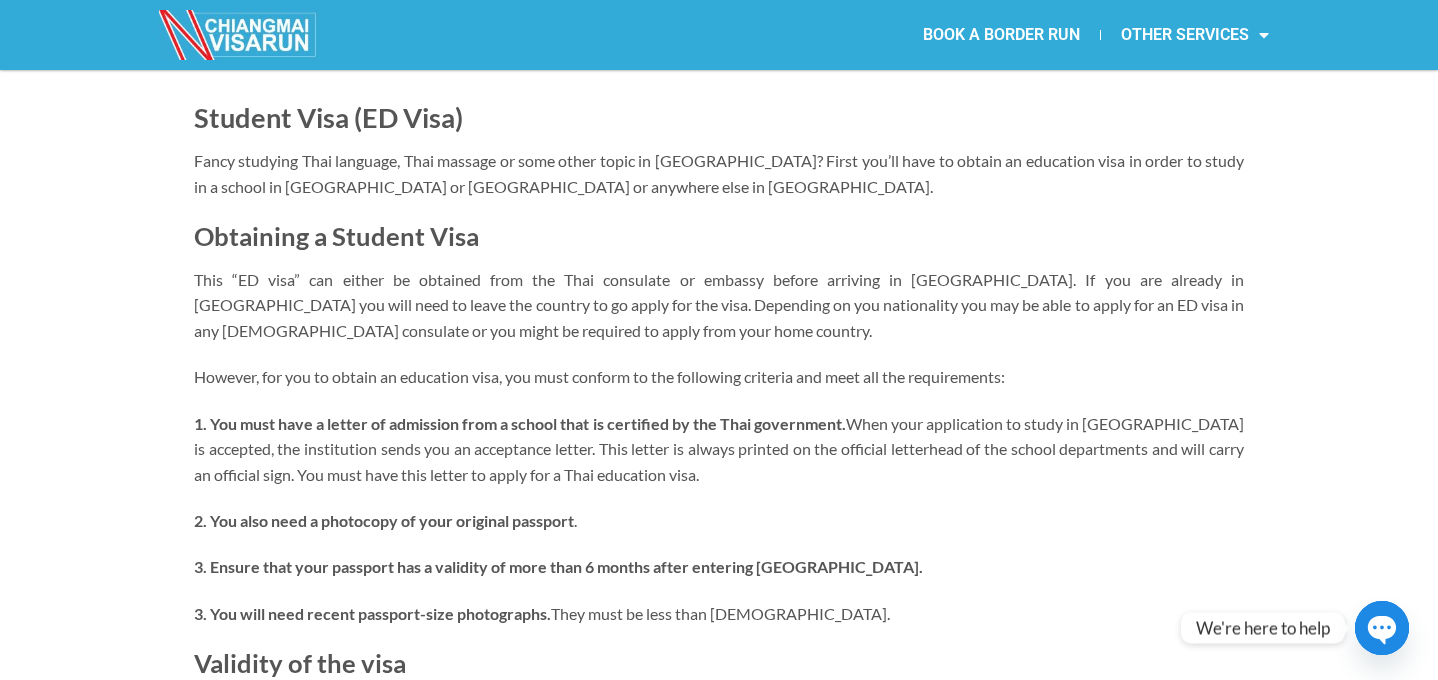 scroll, scrollTop: 0, scrollLeft: 0, axis: both 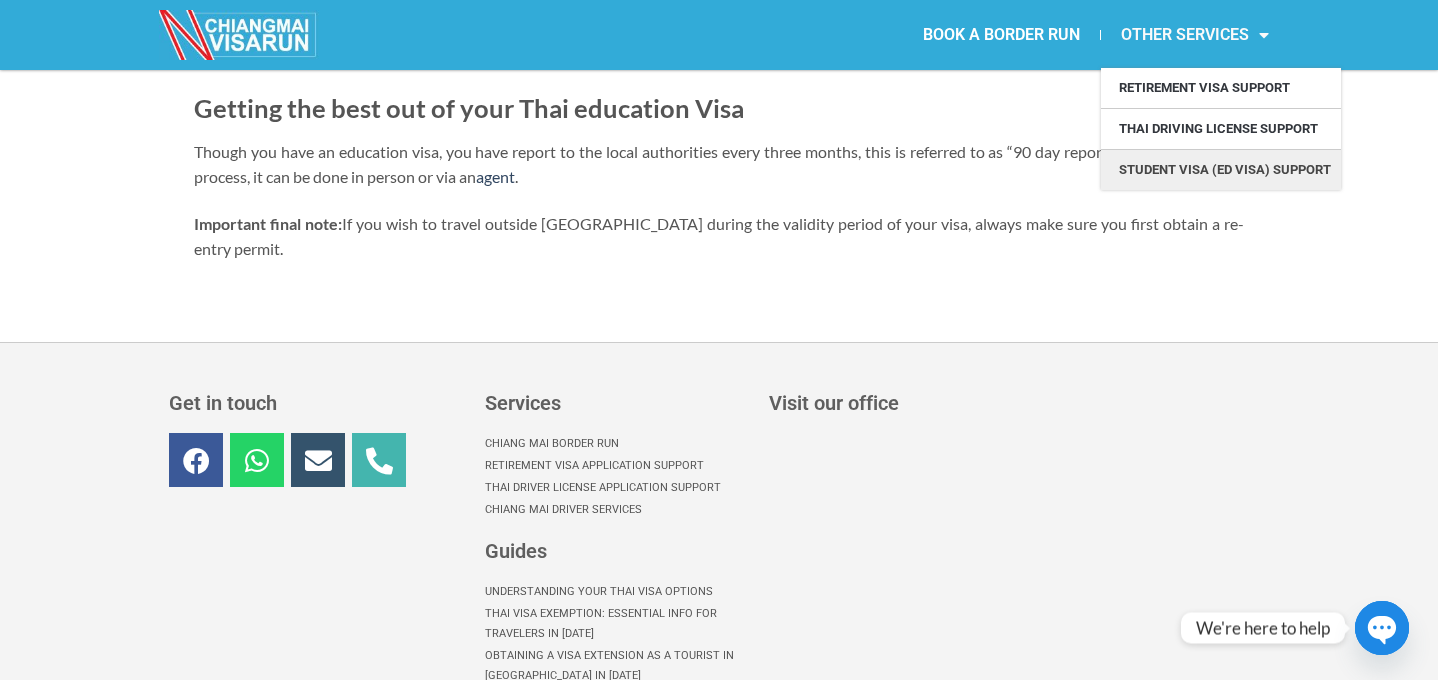 click on "OTHER SERVICES" 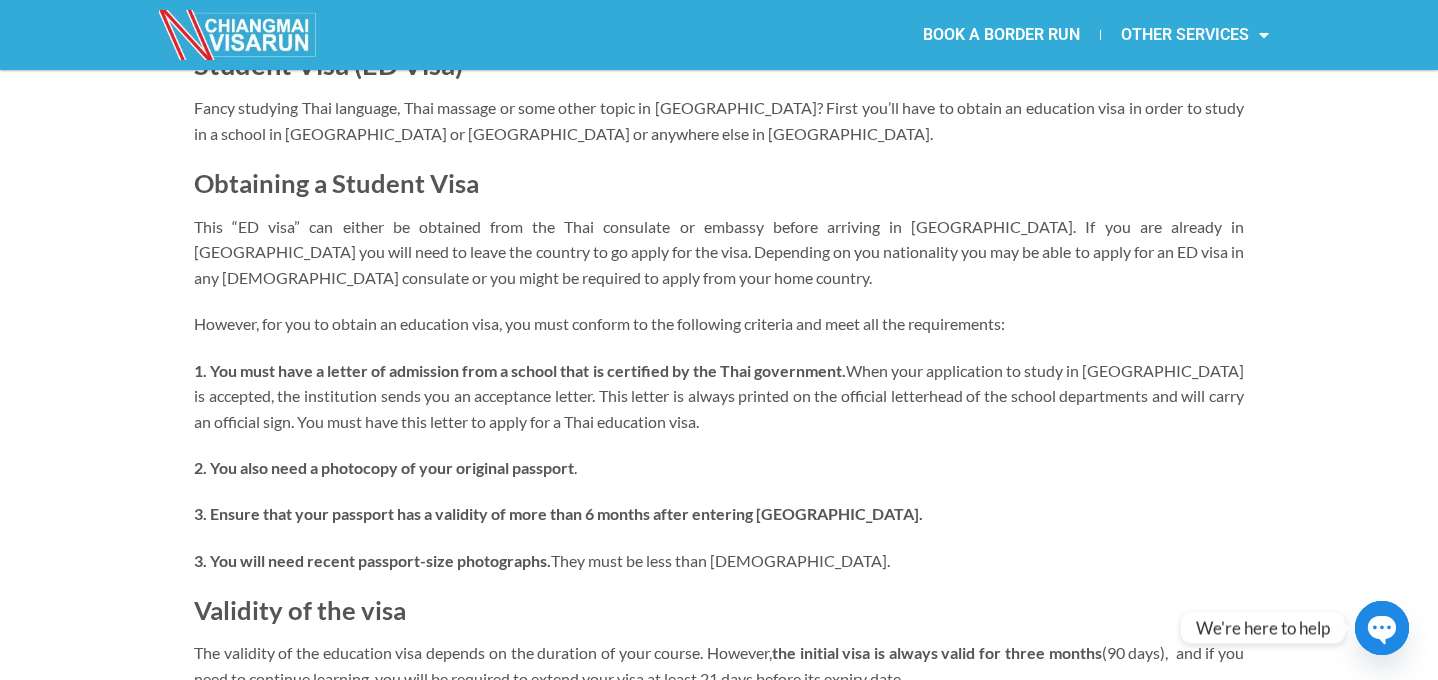 scroll, scrollTop: 0, scrollLeft: 0, axis: both 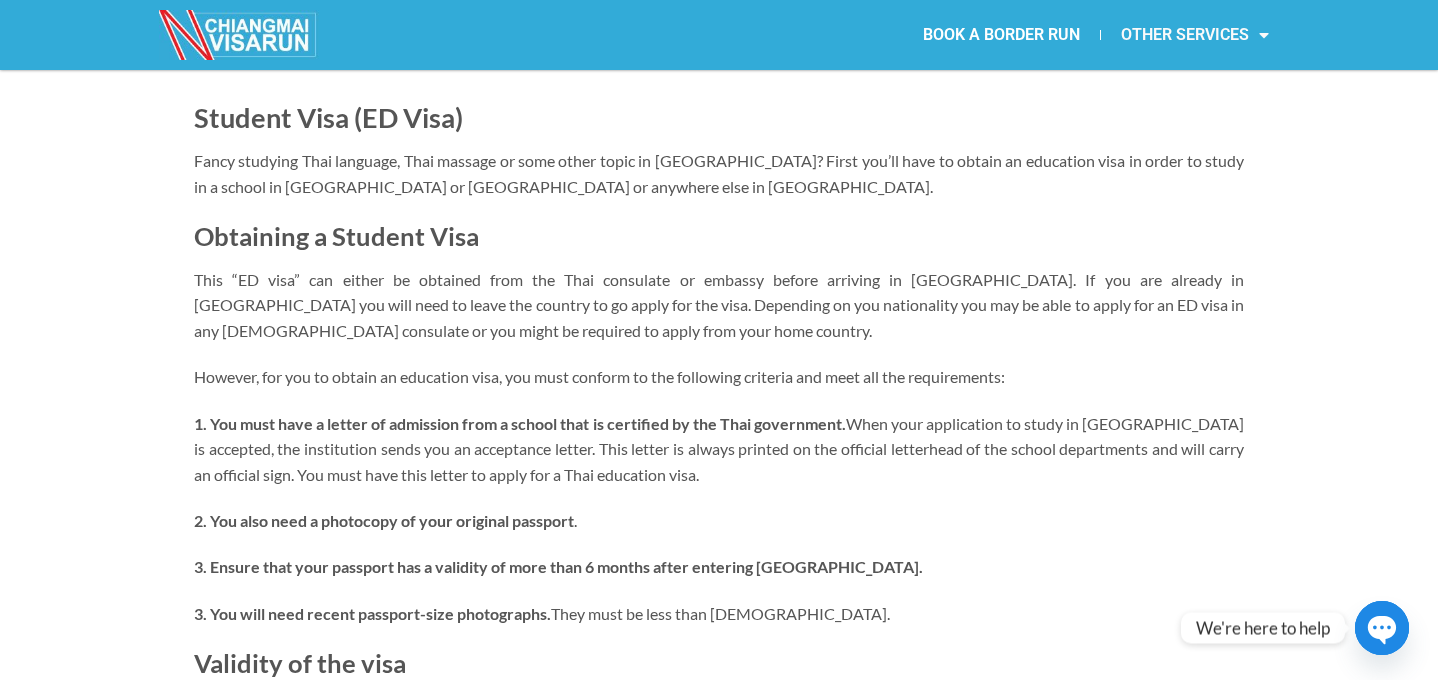 click on "OTHER SERVICES" 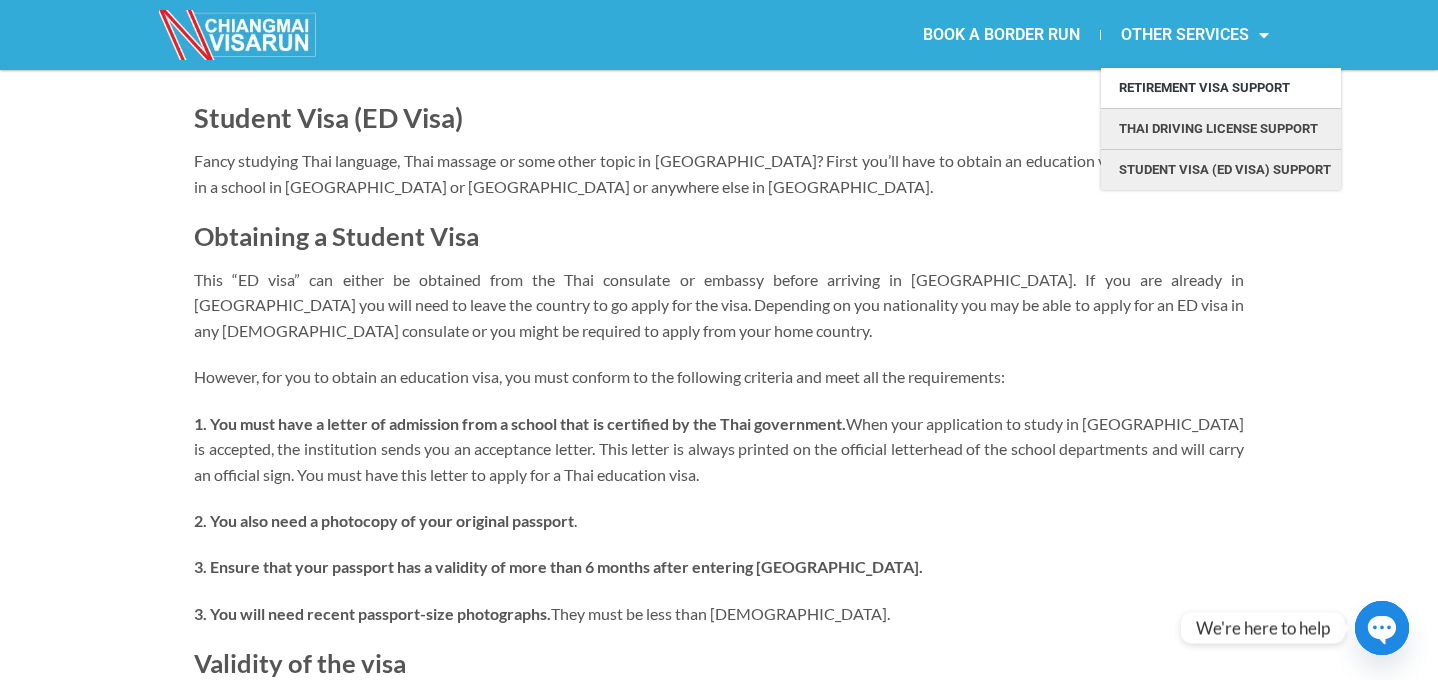 click on "Thai Driving License Support" 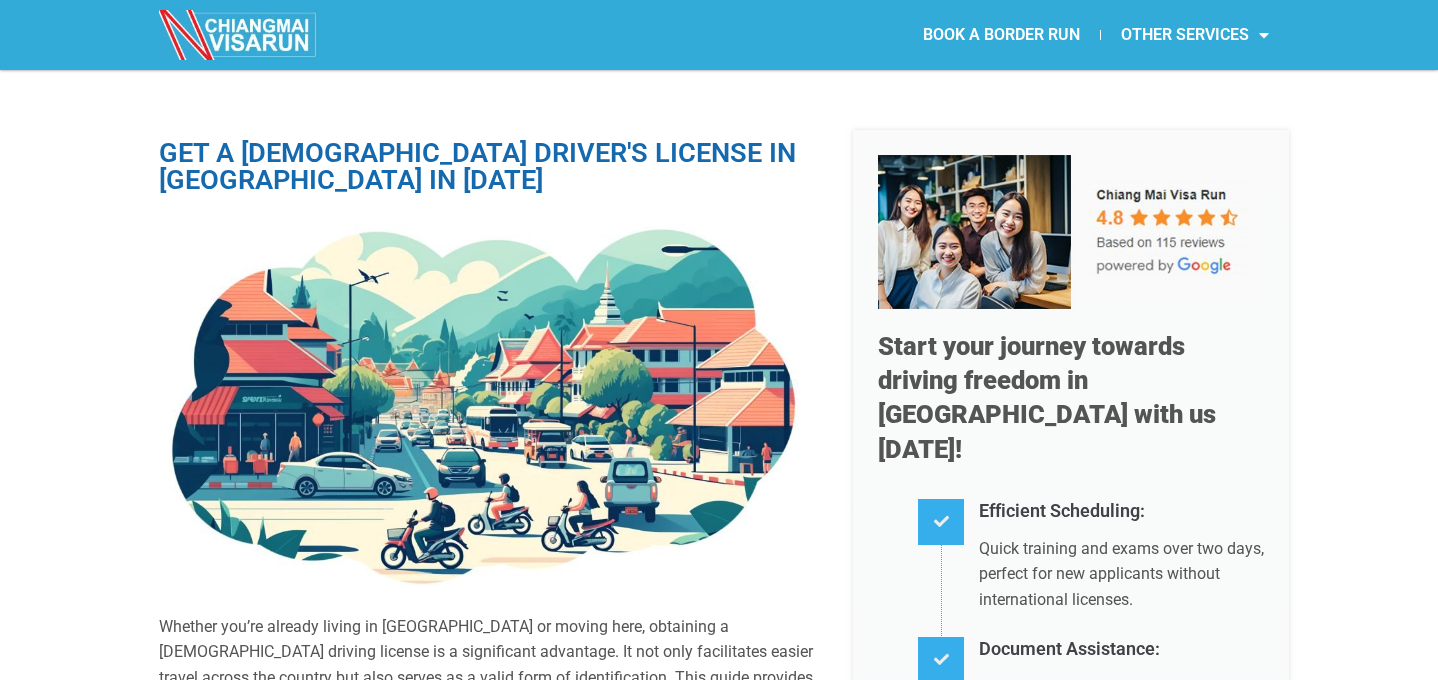 scroll, scrollTop: 0, scrollLeft: 0, axis: both 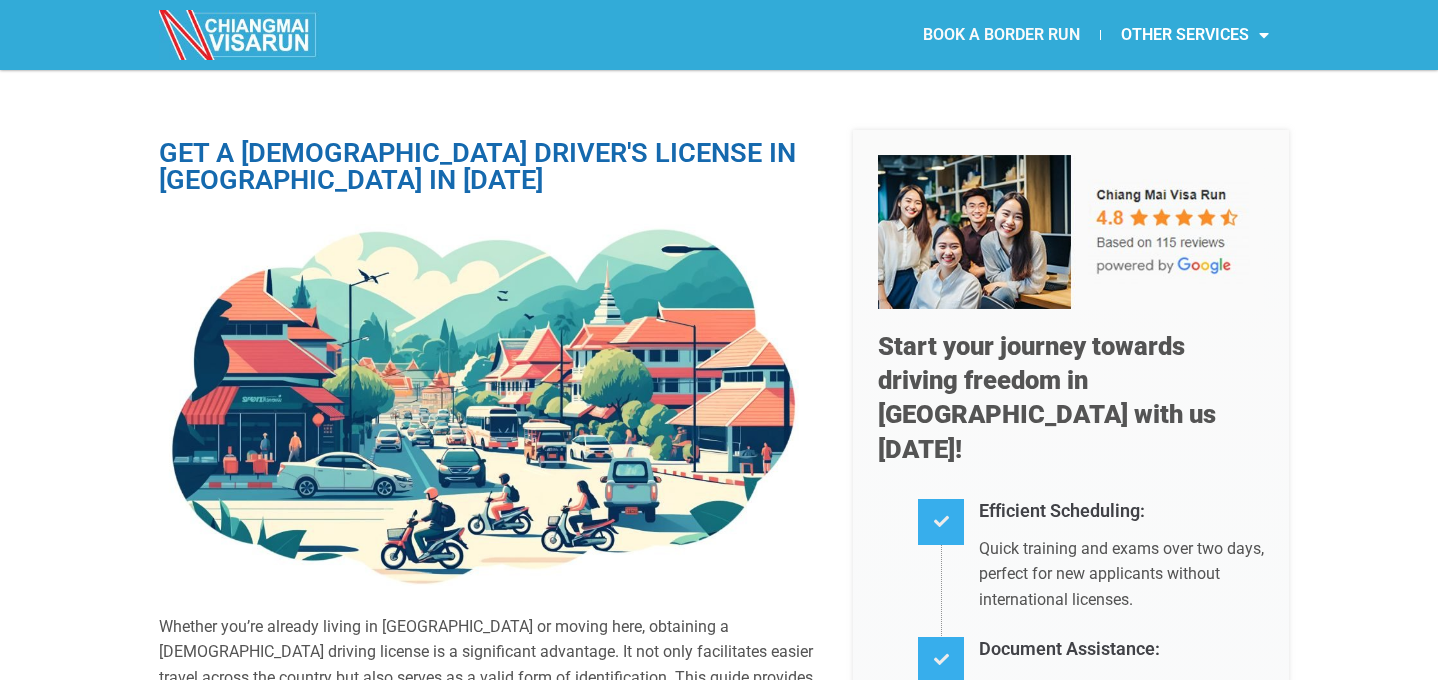 click on "BOOK A BORDER RUN" 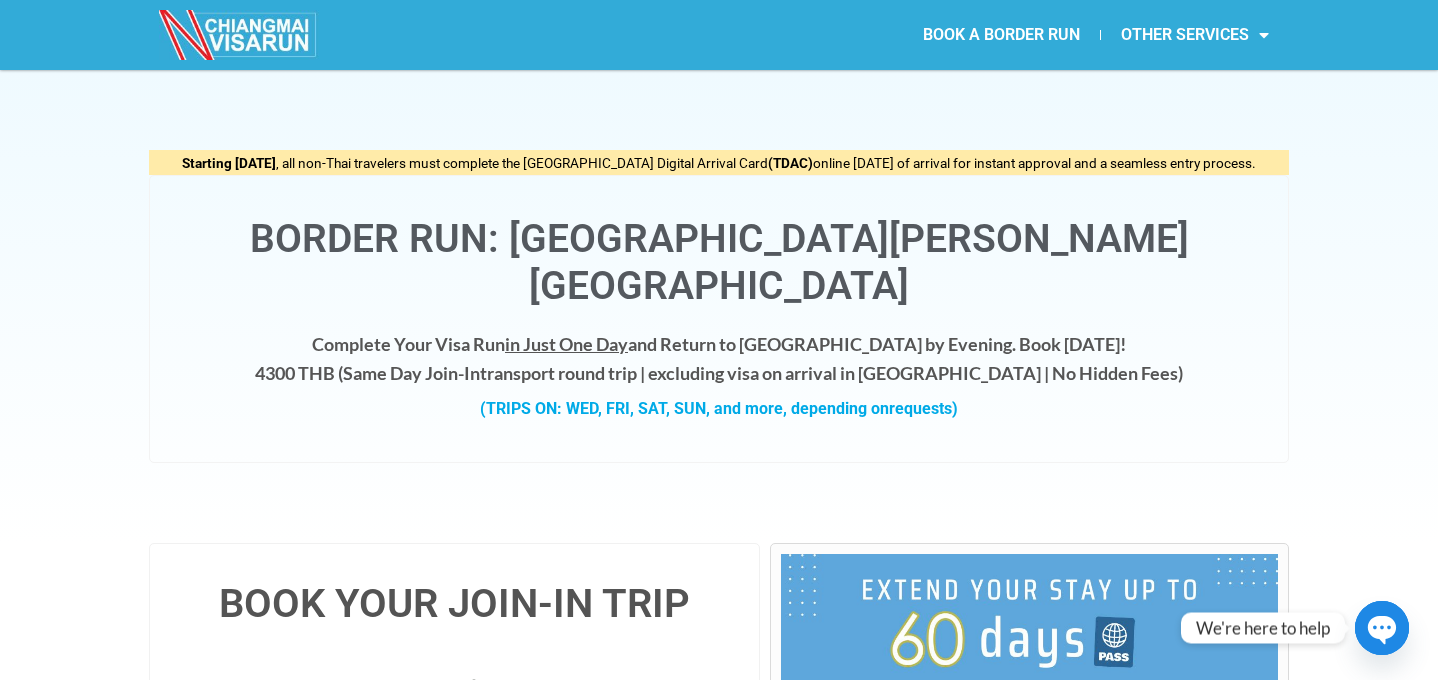 scroll, scrollTop: 0, scrollLeft: 0, axis: both 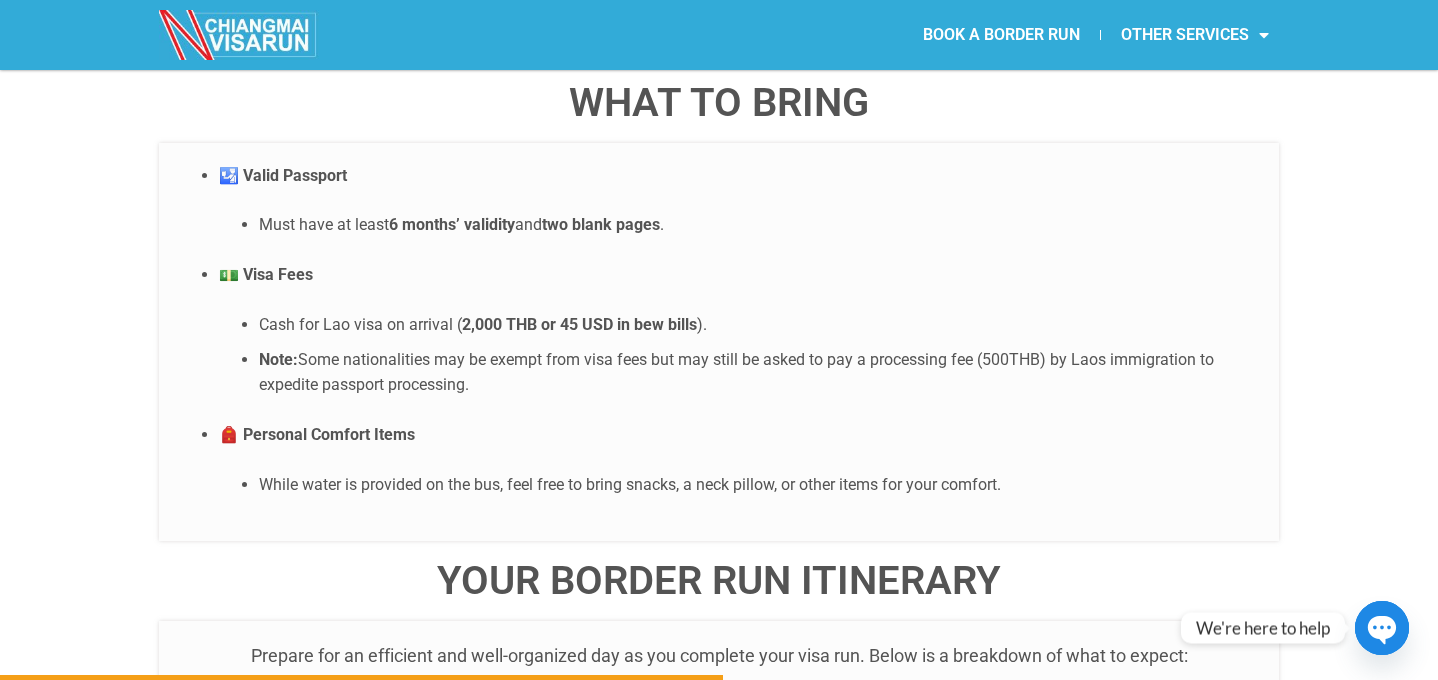 click at bounding box center (239, 35) 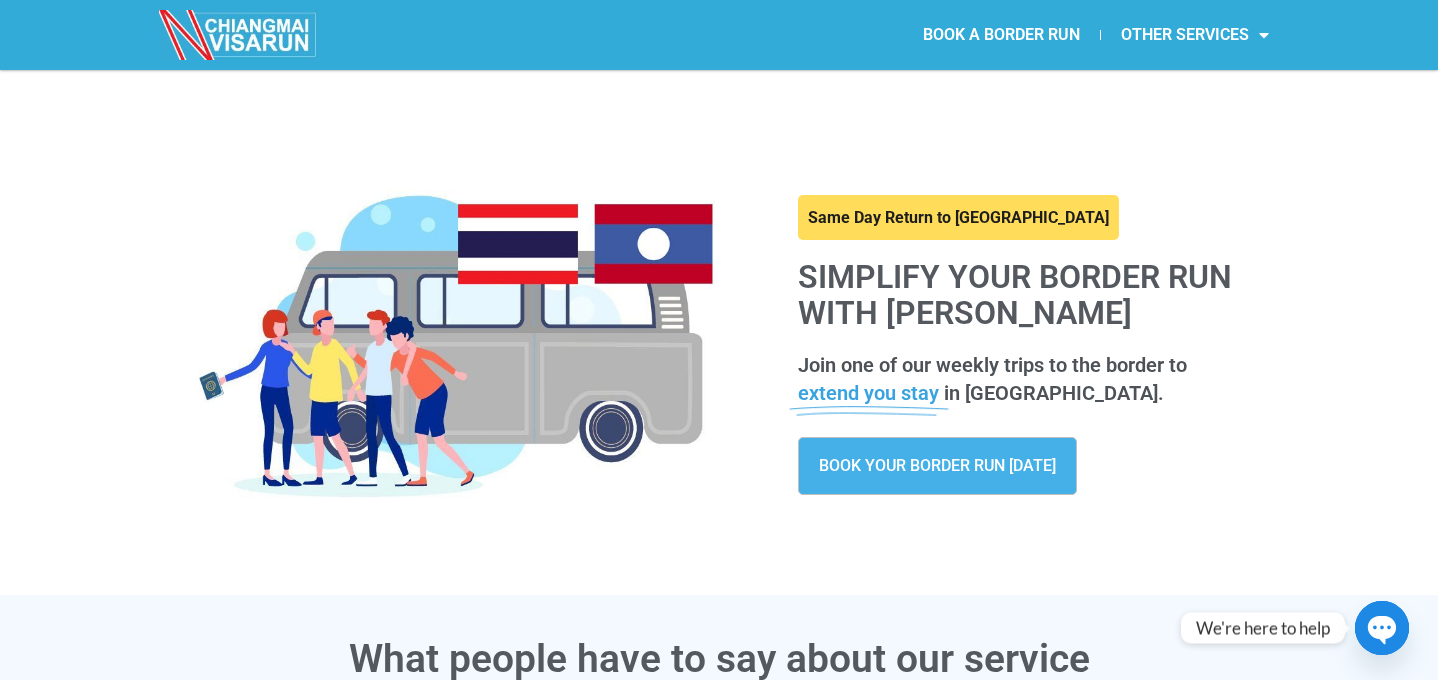 scroll, scrollTop: 0, scrollLeft: 0, axis: both 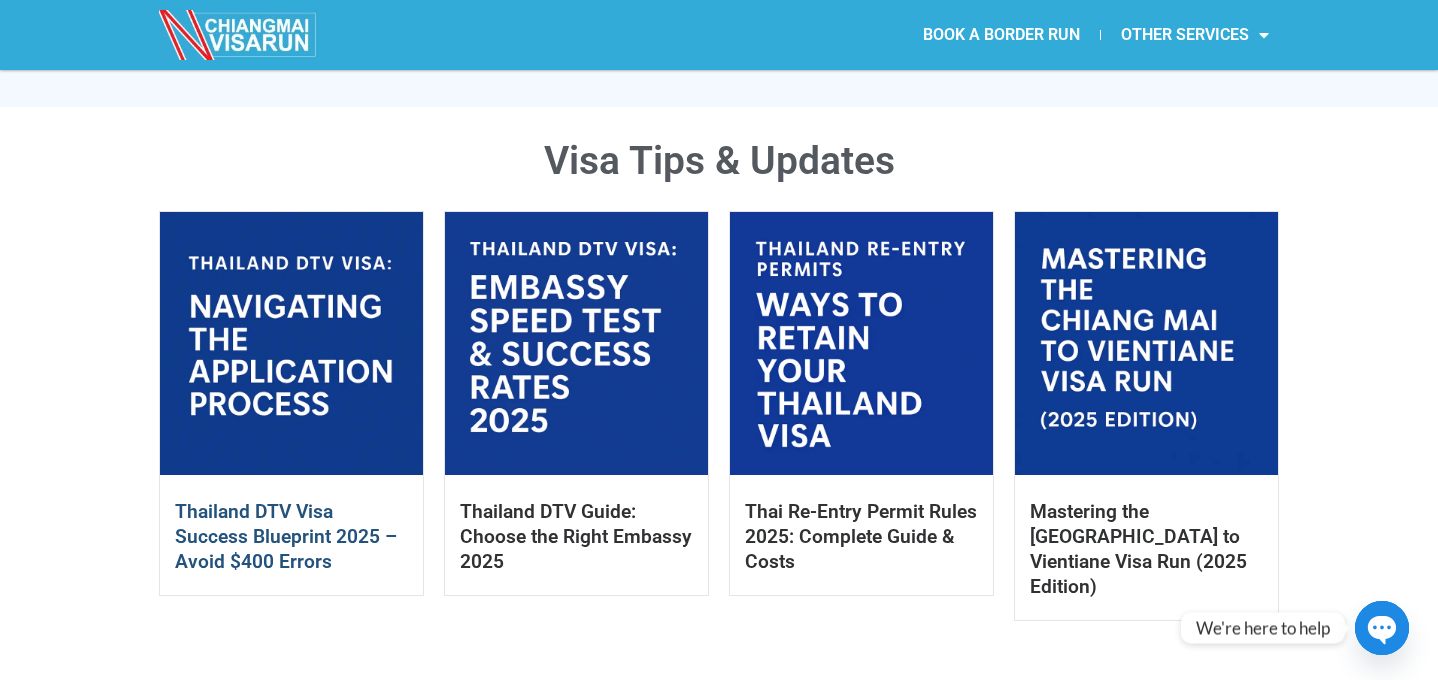 click on "Thailand DTV Visa Success Blueprint 2025 – Avoid $400 Errors" at bounding box center [286, 536] 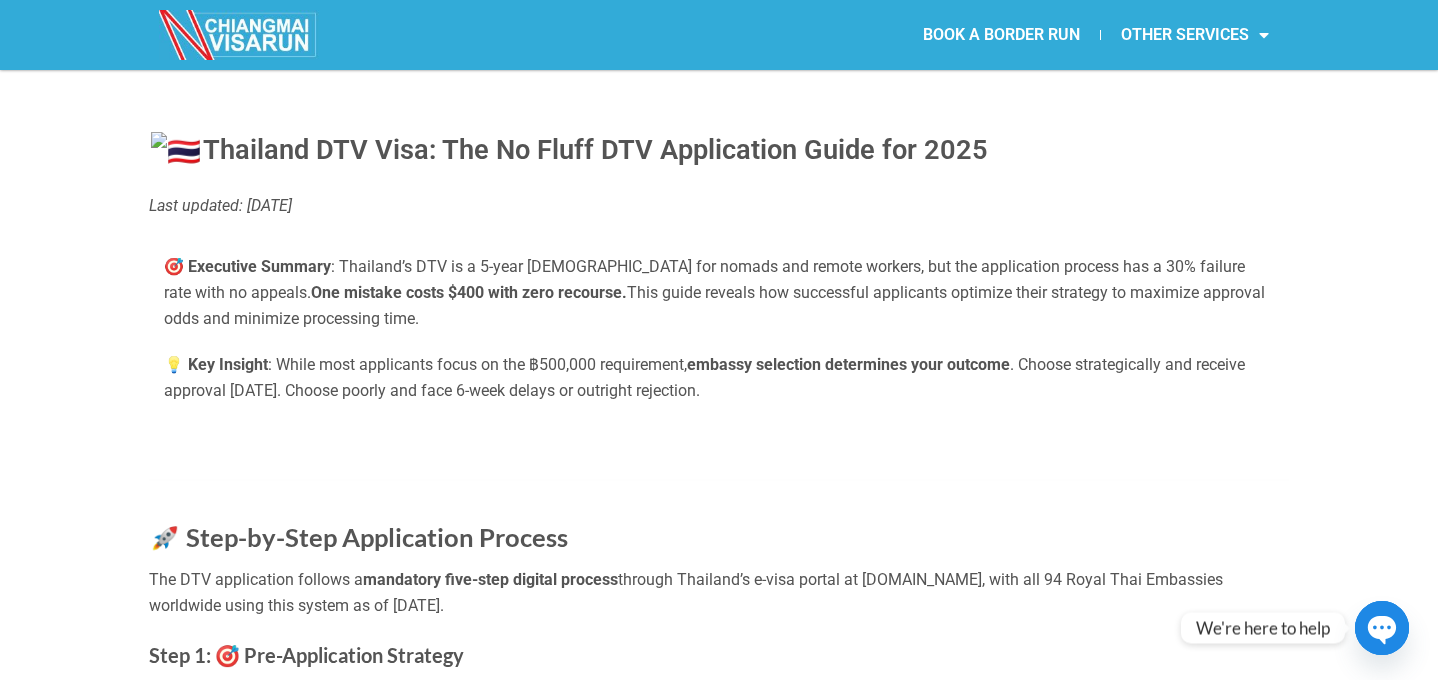 scroll, scrollTop: 307, scrollLeft: 0, axis: vertical 